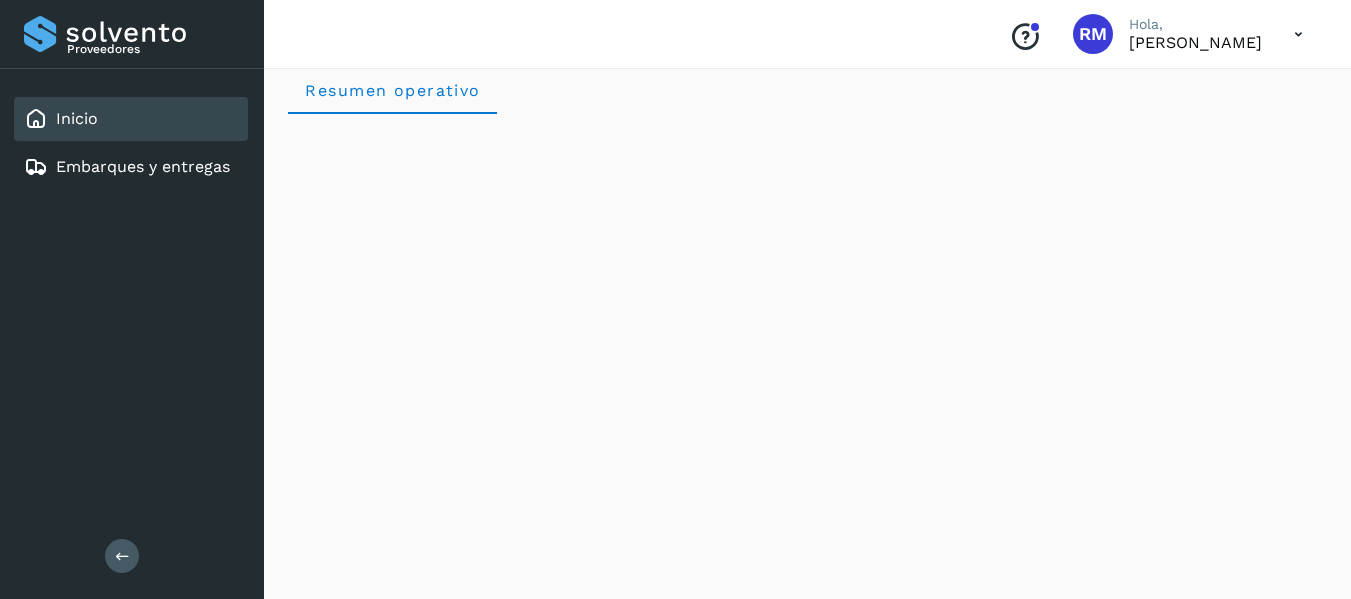 scroll, scrollTop: 0, scrollLeft: 0, axis: both 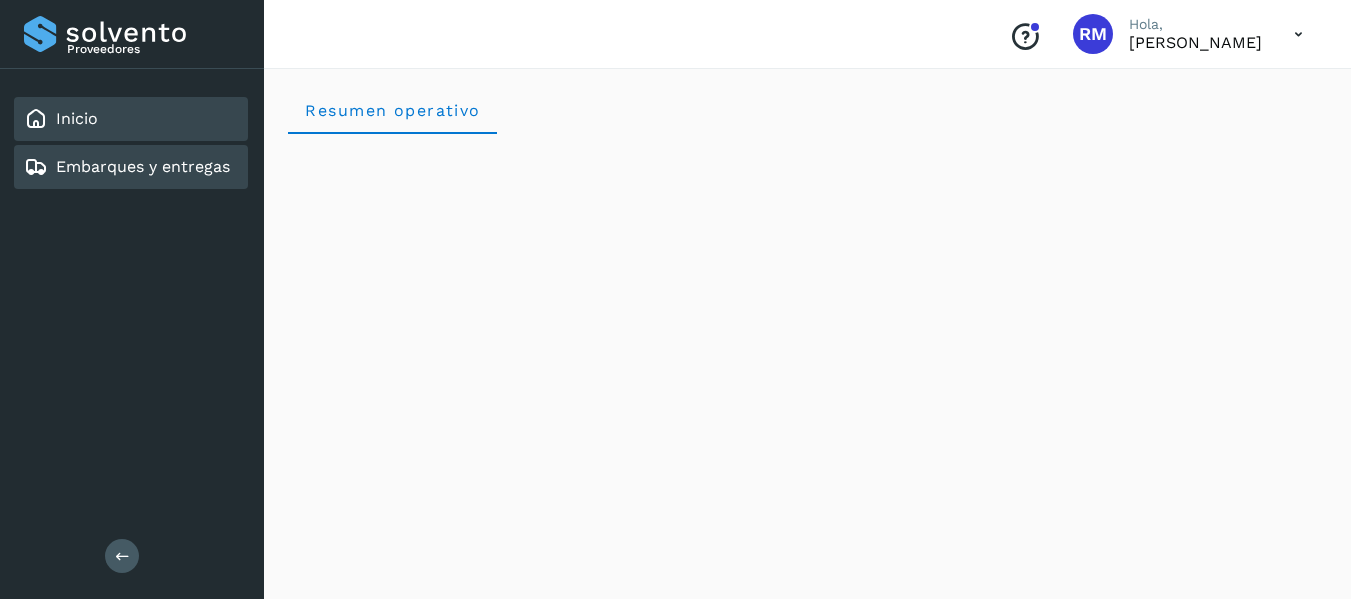 click on "Embarques y entregas" at bounding box center [143, 166] 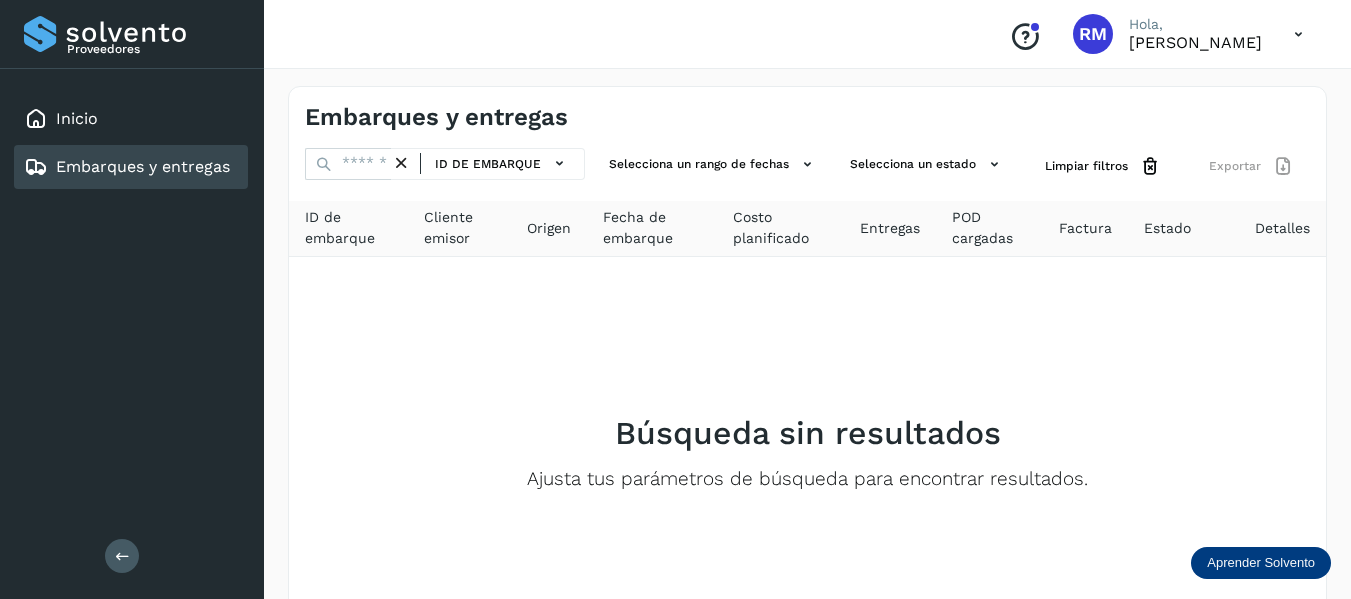 click on "Aprender Solvento" at bounding box center (1261, 563) 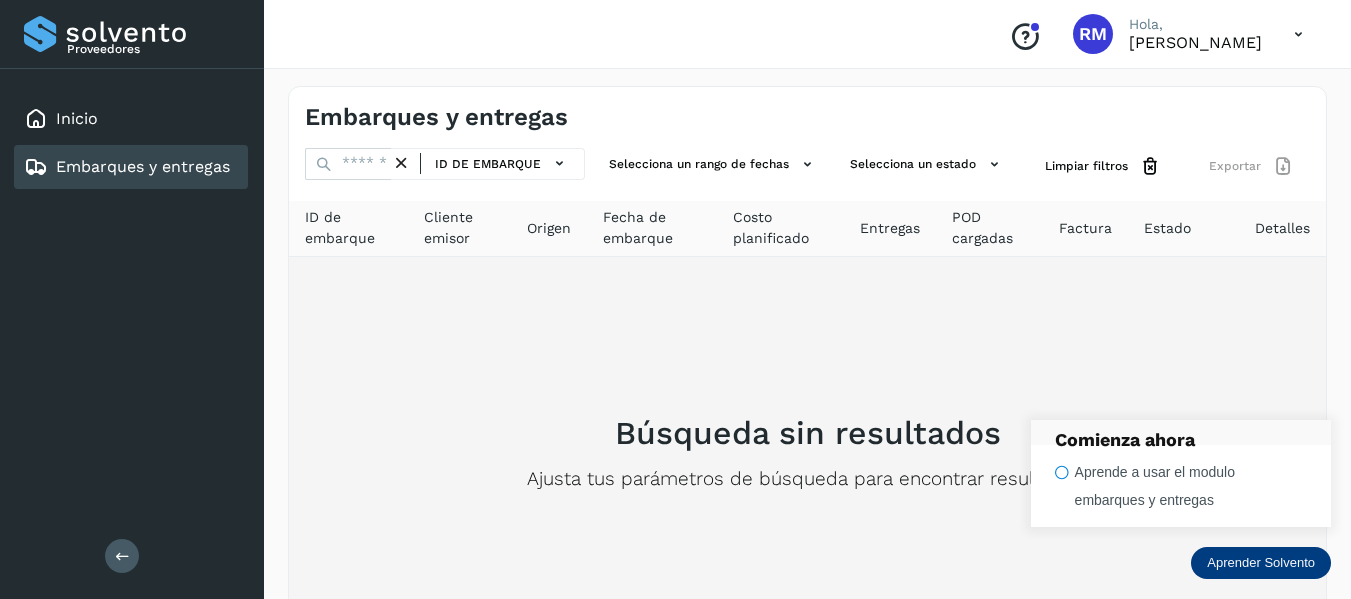 click on "Búsqueda sin resultados Ajusta tus parámetros de búsqueda para encontrar resultados." at bounding box center (807, 452) 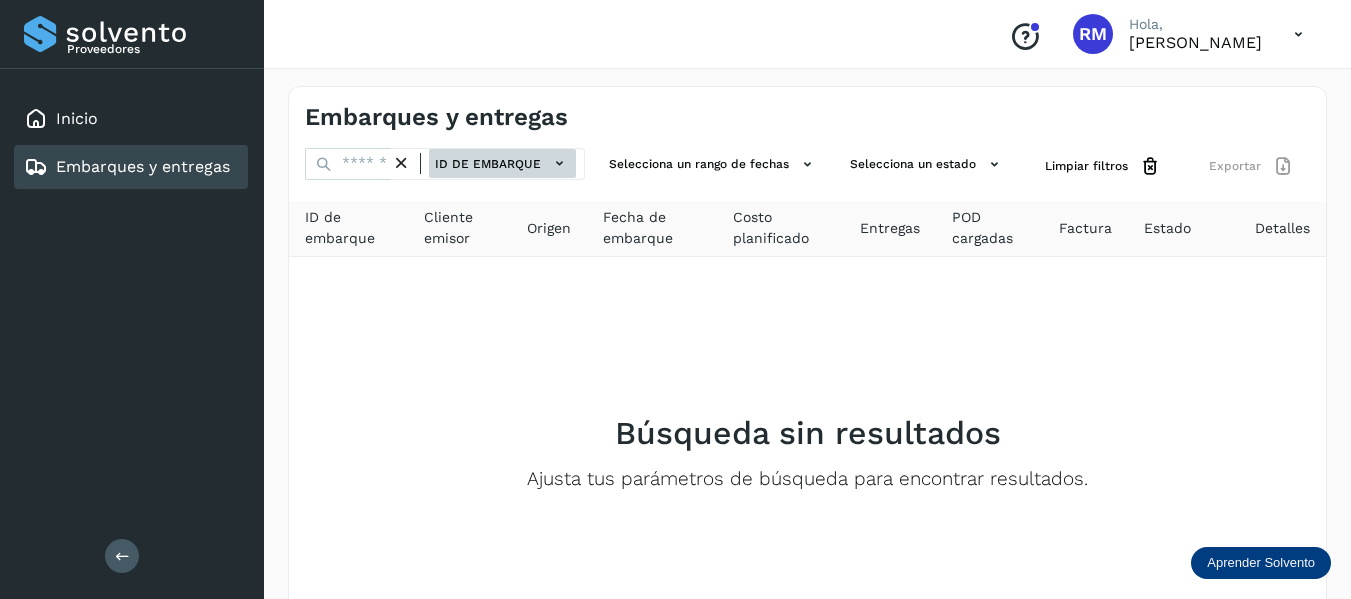 click on "ID de embarque" 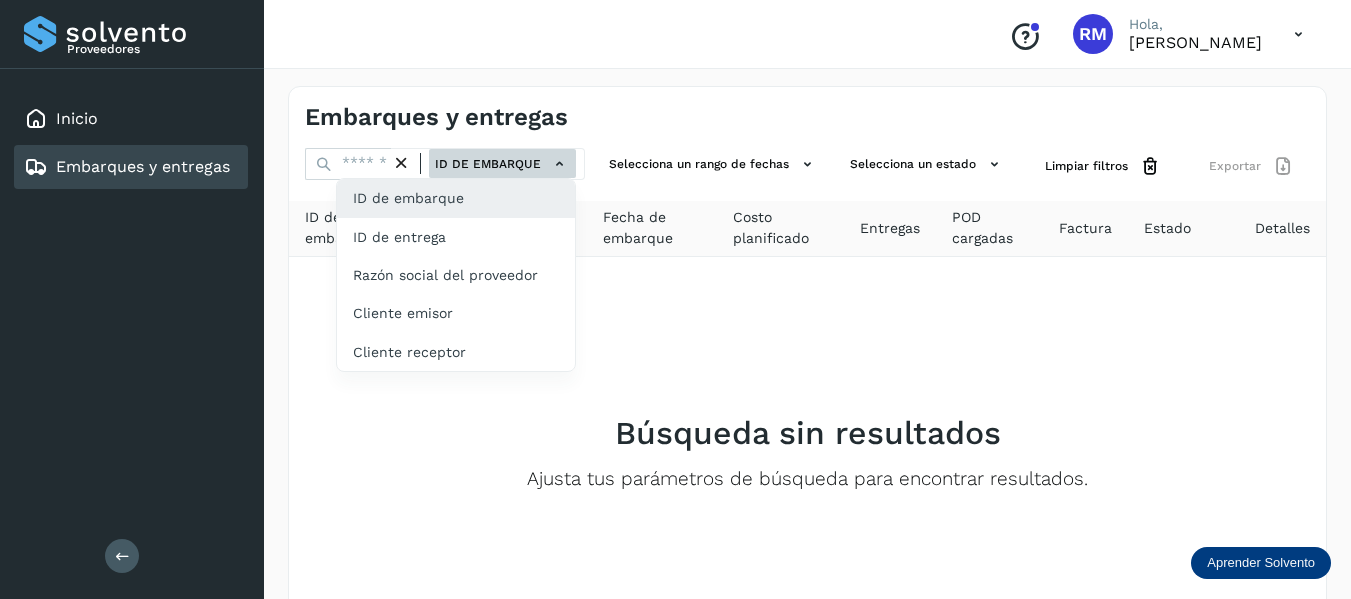 click at bounding box center [675, 299] 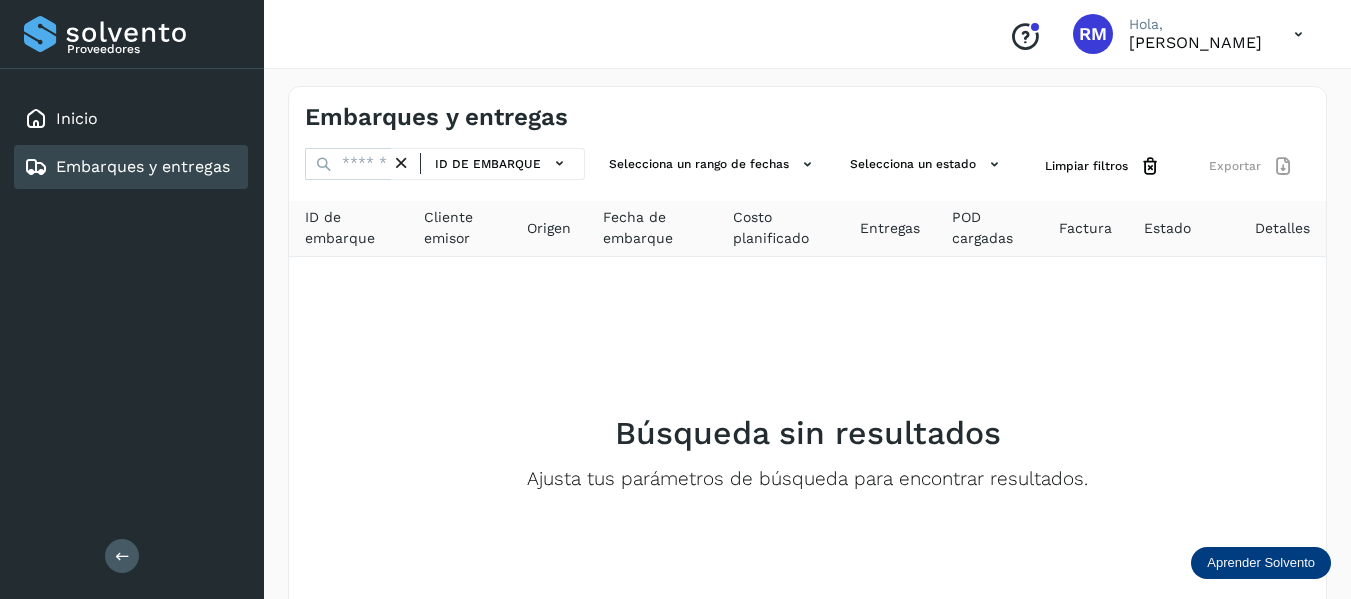 click on "[PERSON_NAME]" at bounding box center [1195, 42] 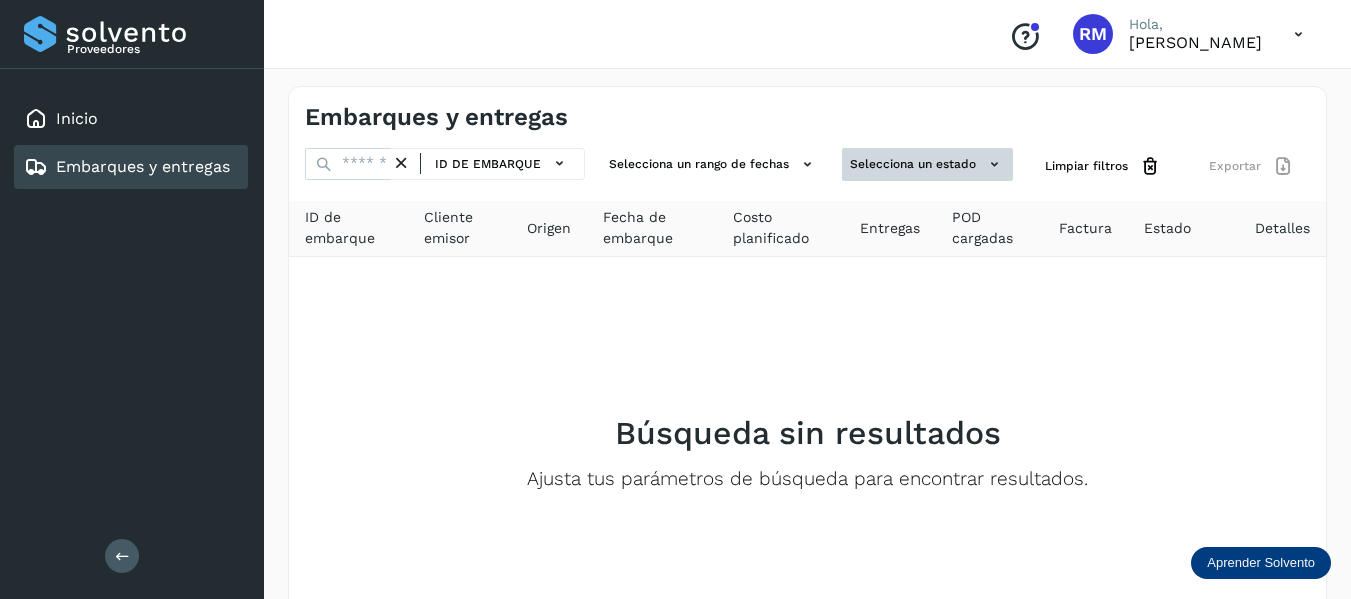 click on "Selecciona un estado" at bounding box center [927, 164] 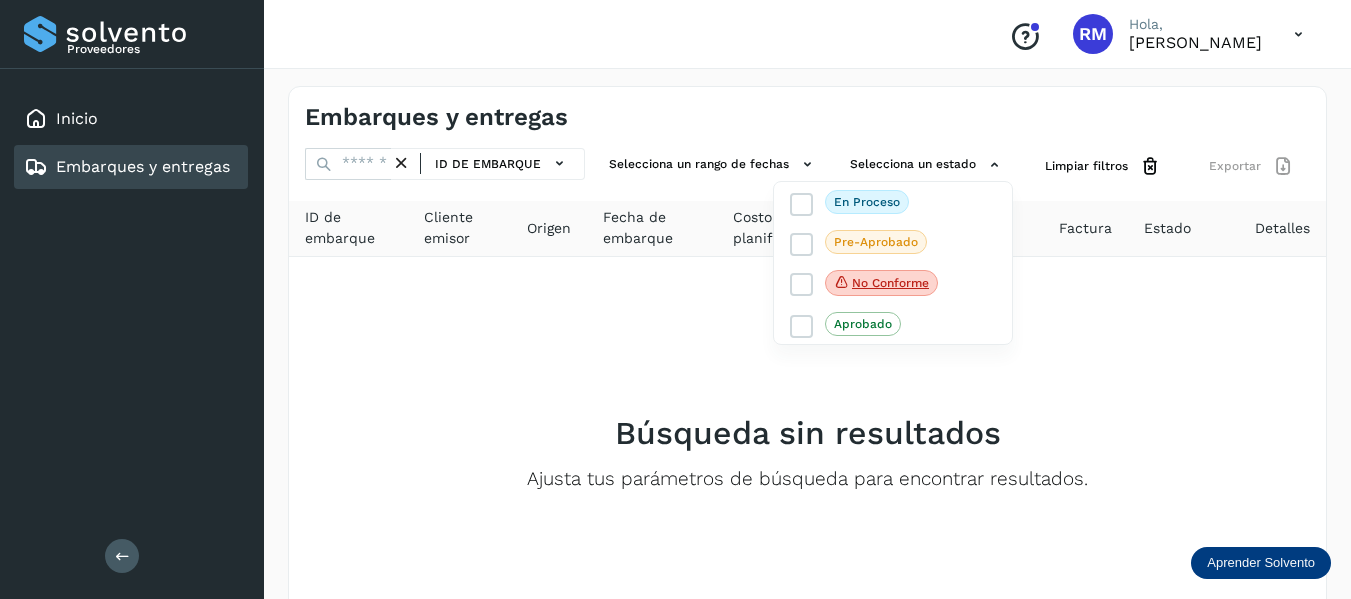 click at bounding box center (675, 299) 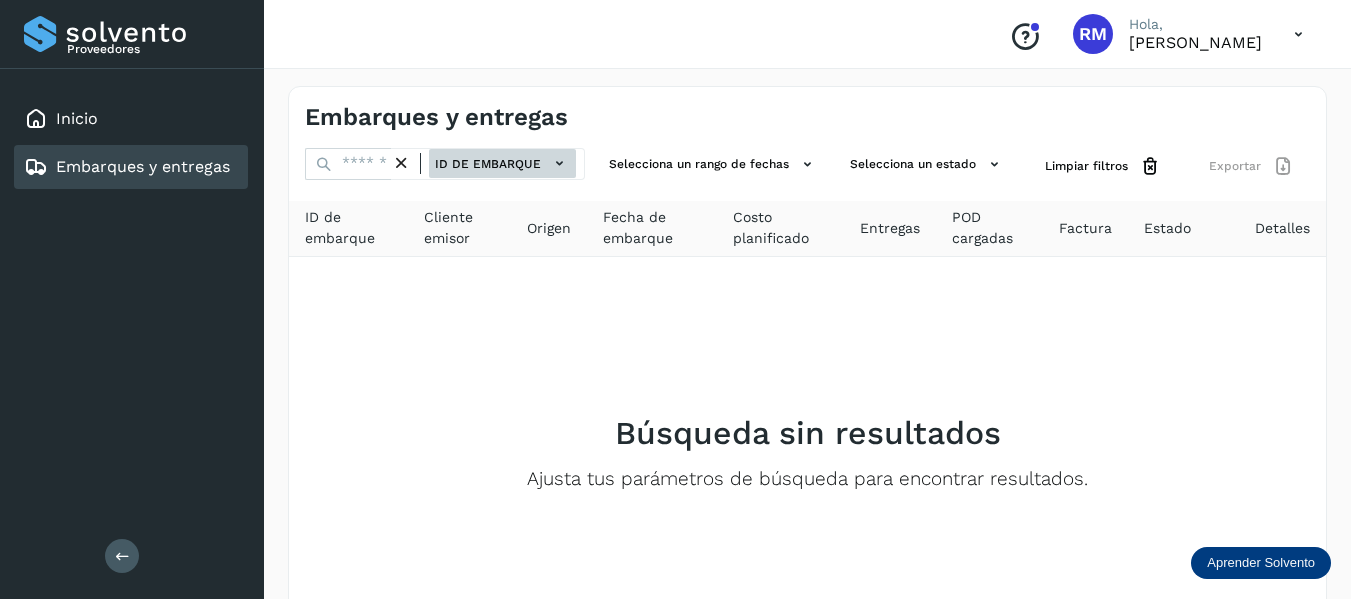 click 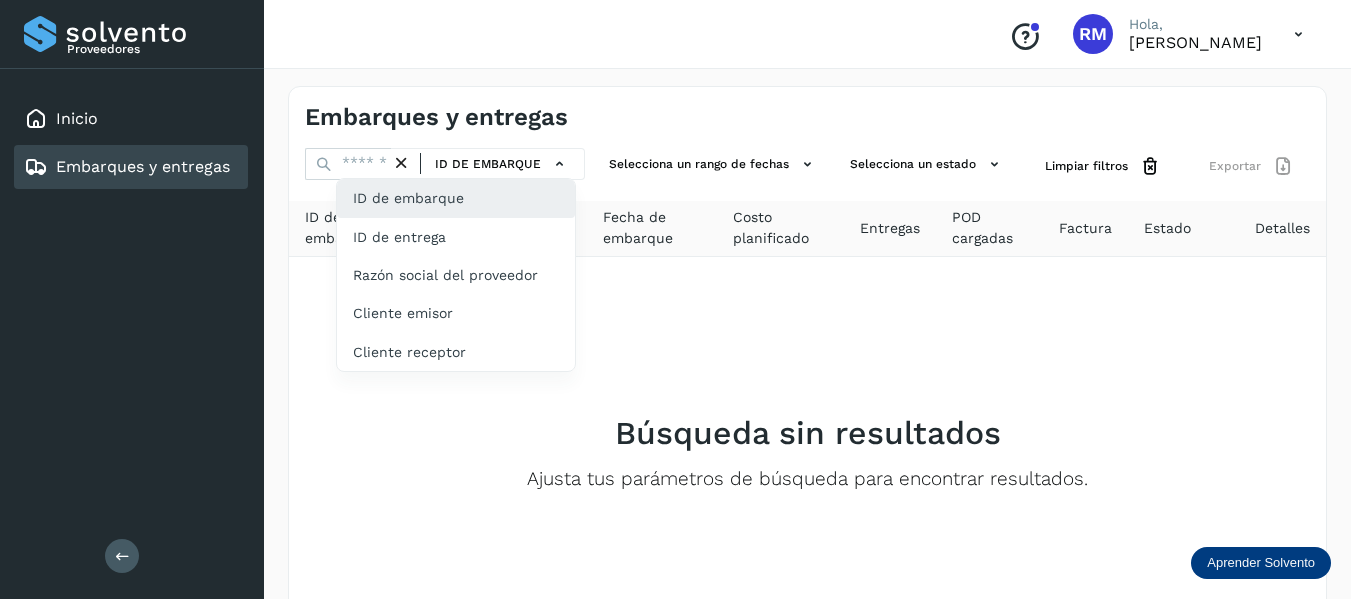 click on "ID de embarque" 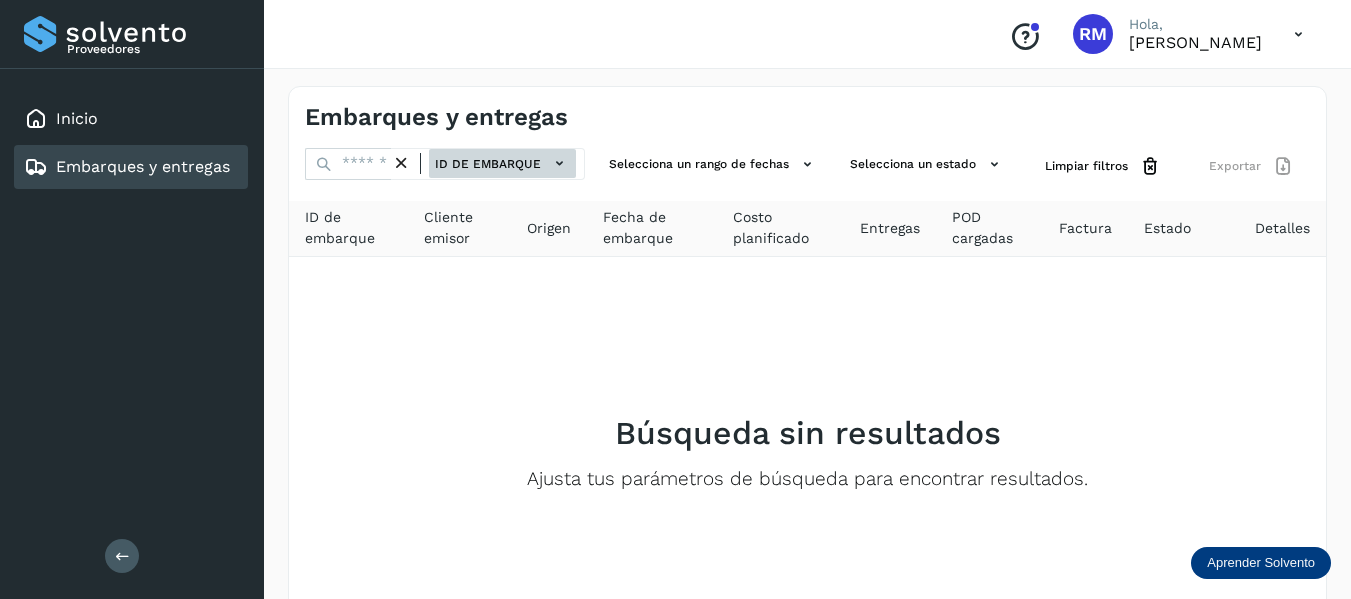 click on "ID de embarque" at bounding box center (502, 163) 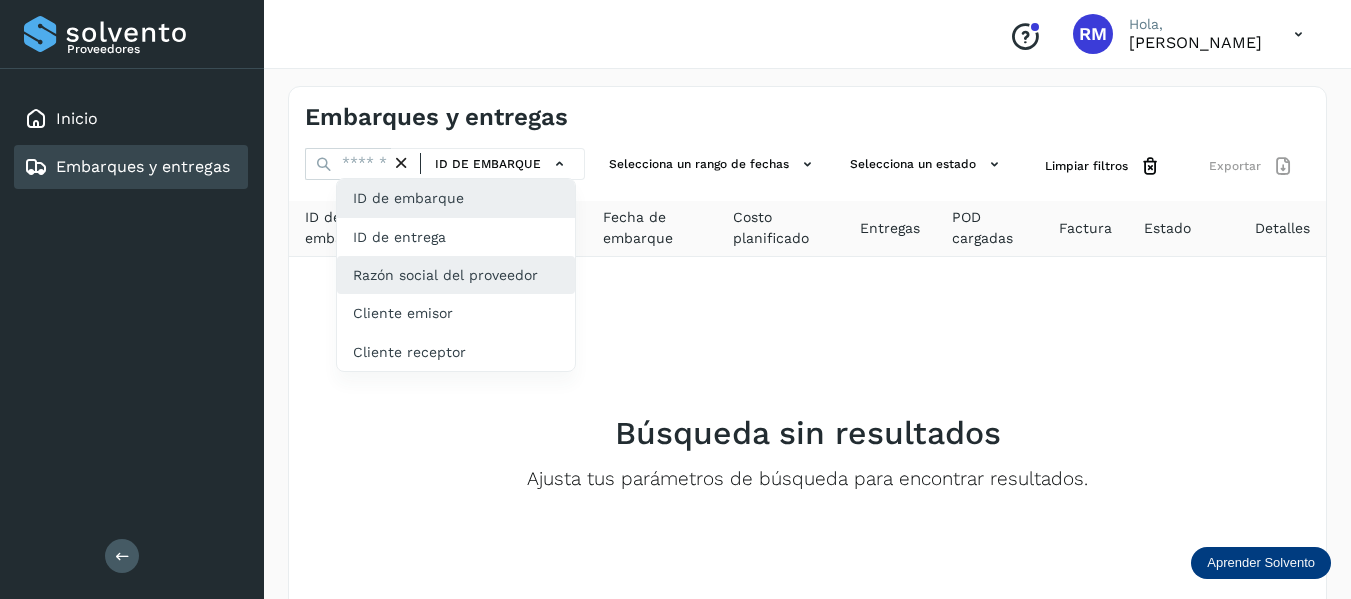 click on "Razón social del proveedor" 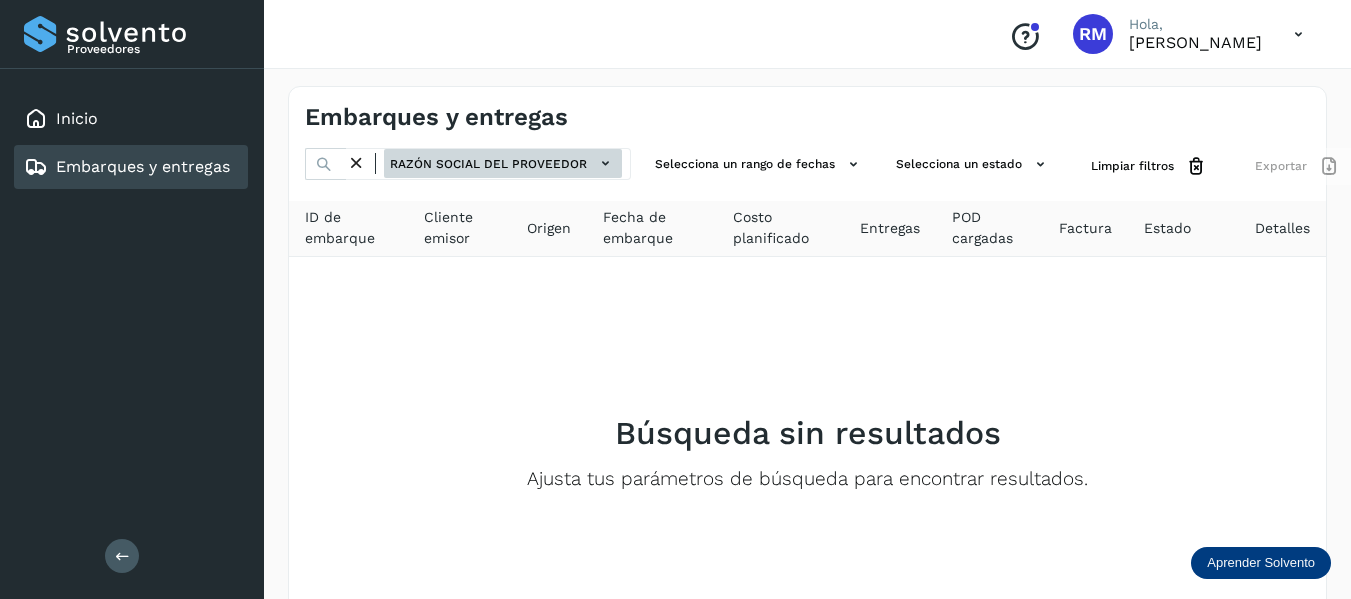 click 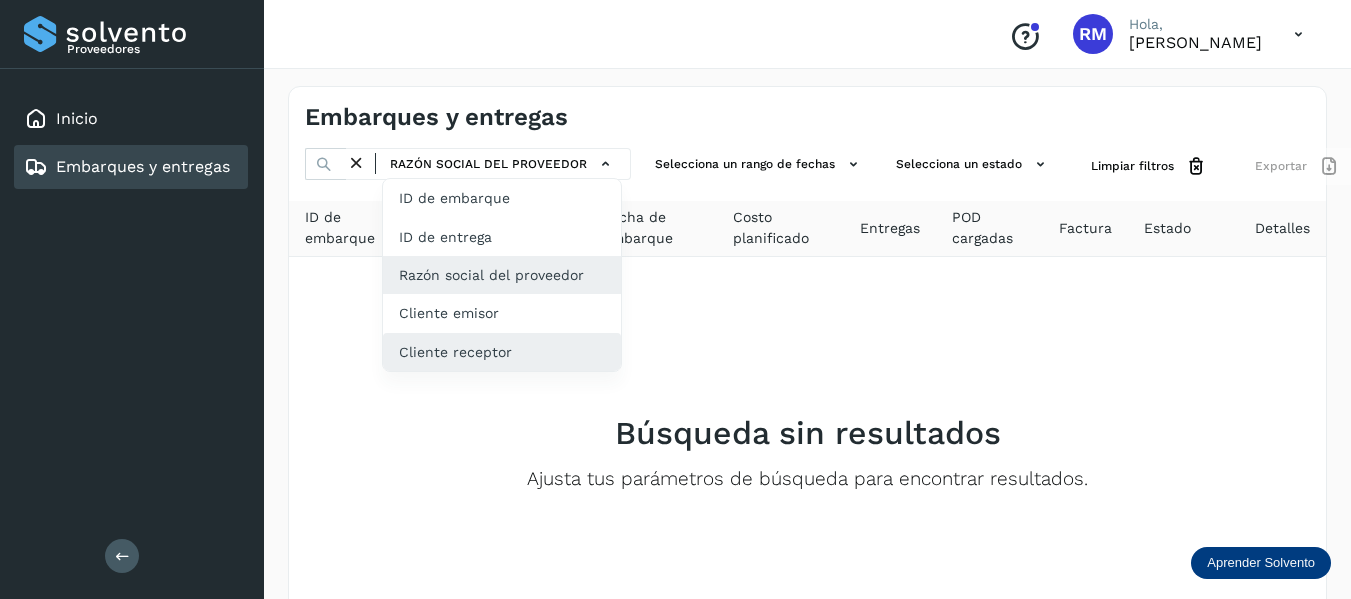 click on "Cliente receptor" 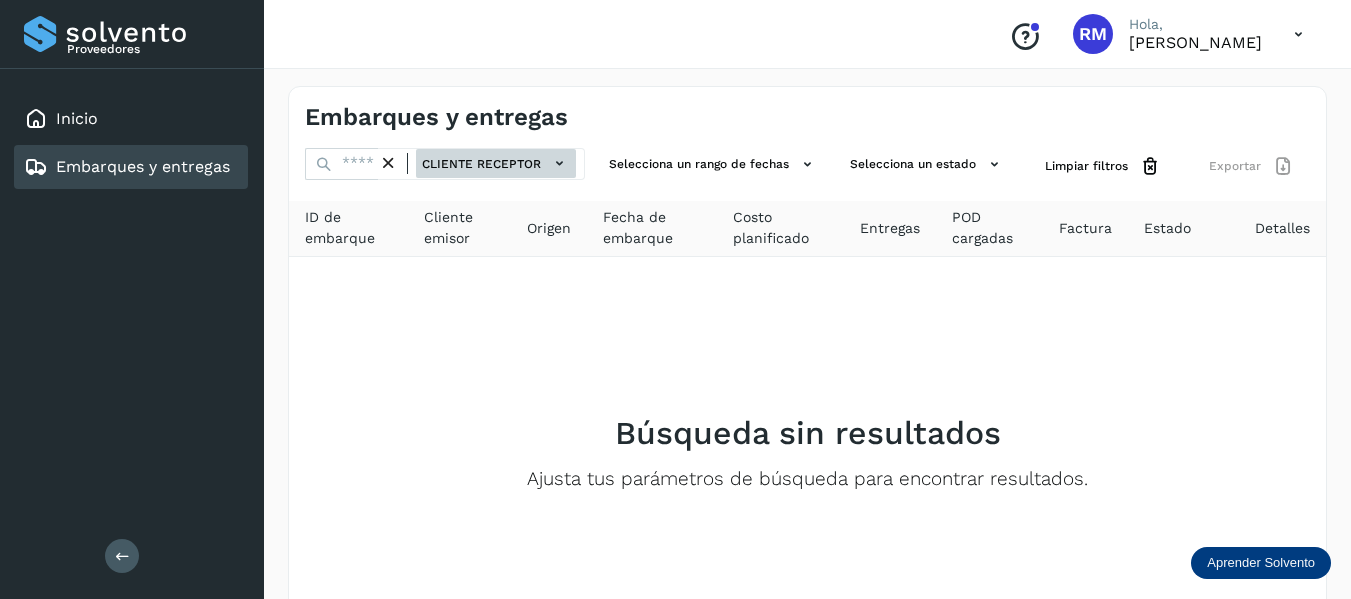 click 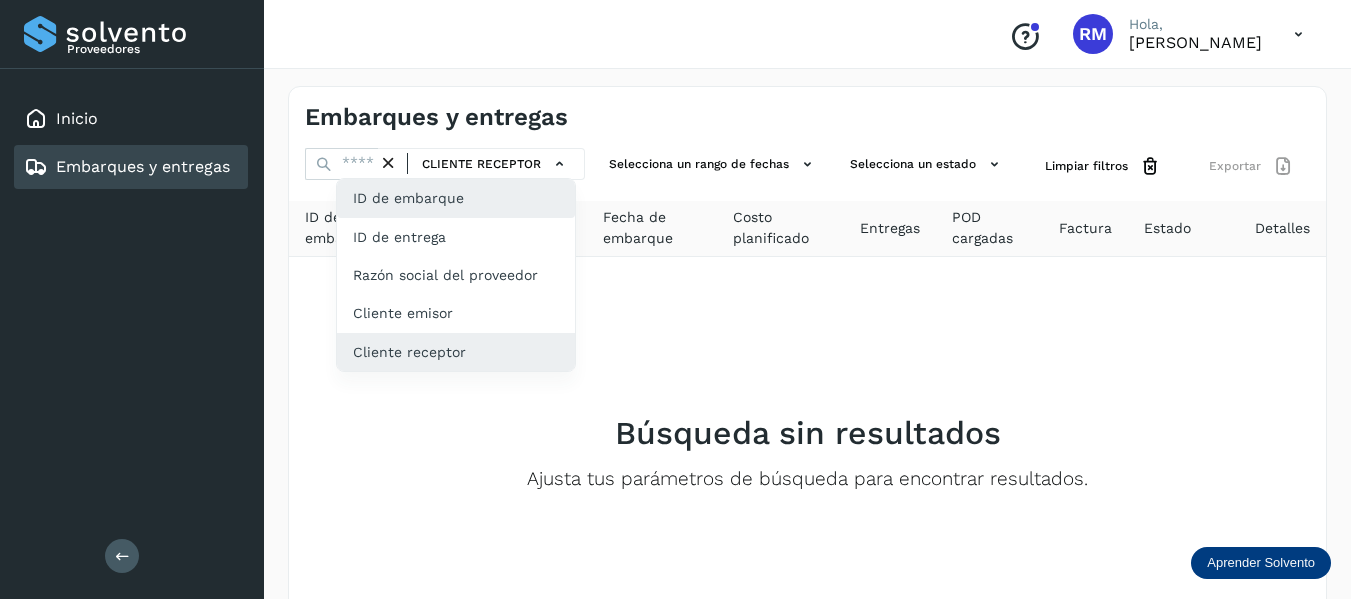 click on "ID de embarque" 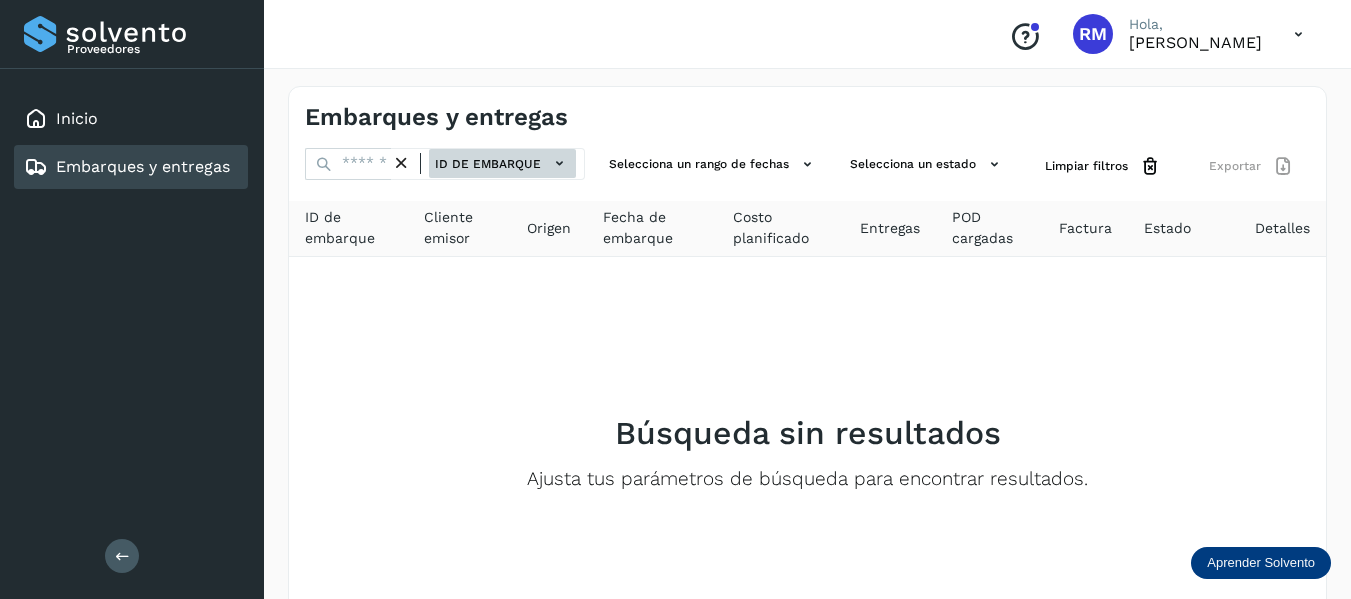 click on "ID de embarque" 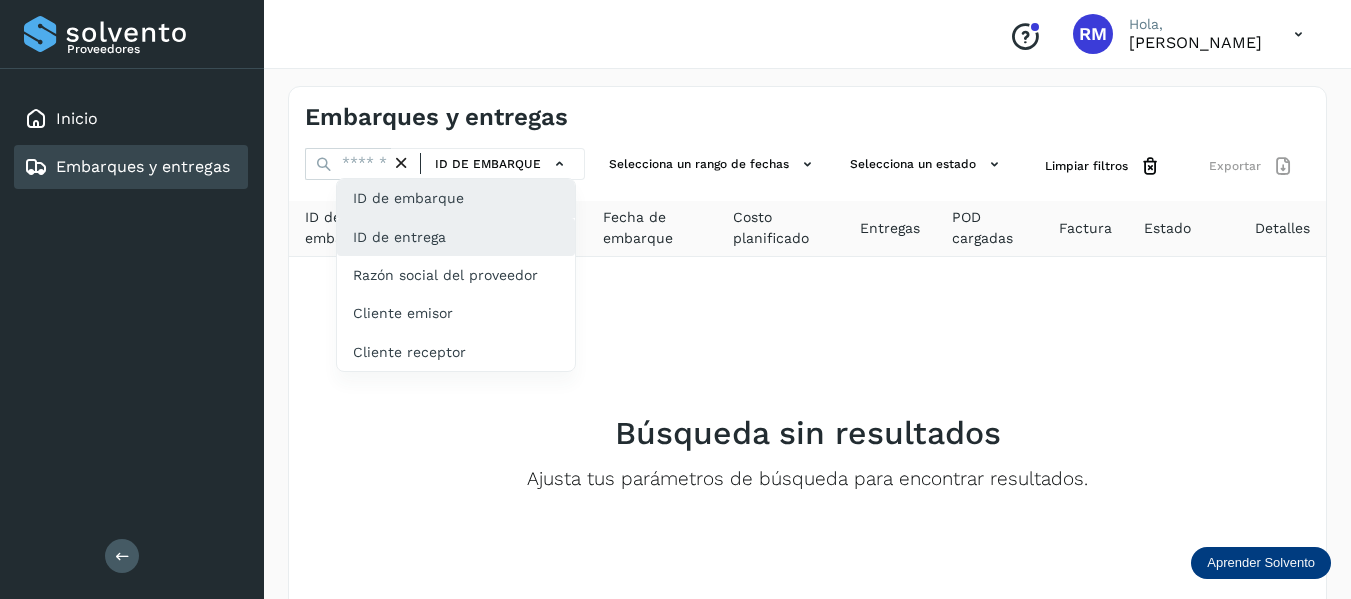 click on "ID de entrega" 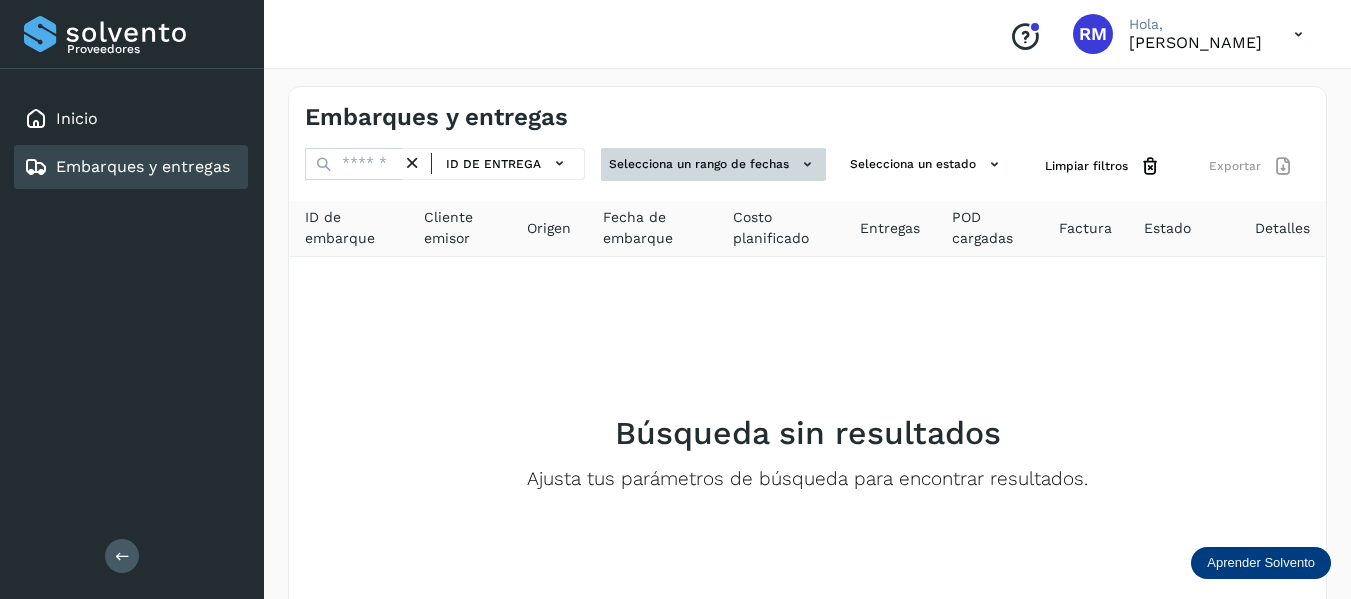 click on "Selecciona un rango de fechas" at bounding box center [713, 164] 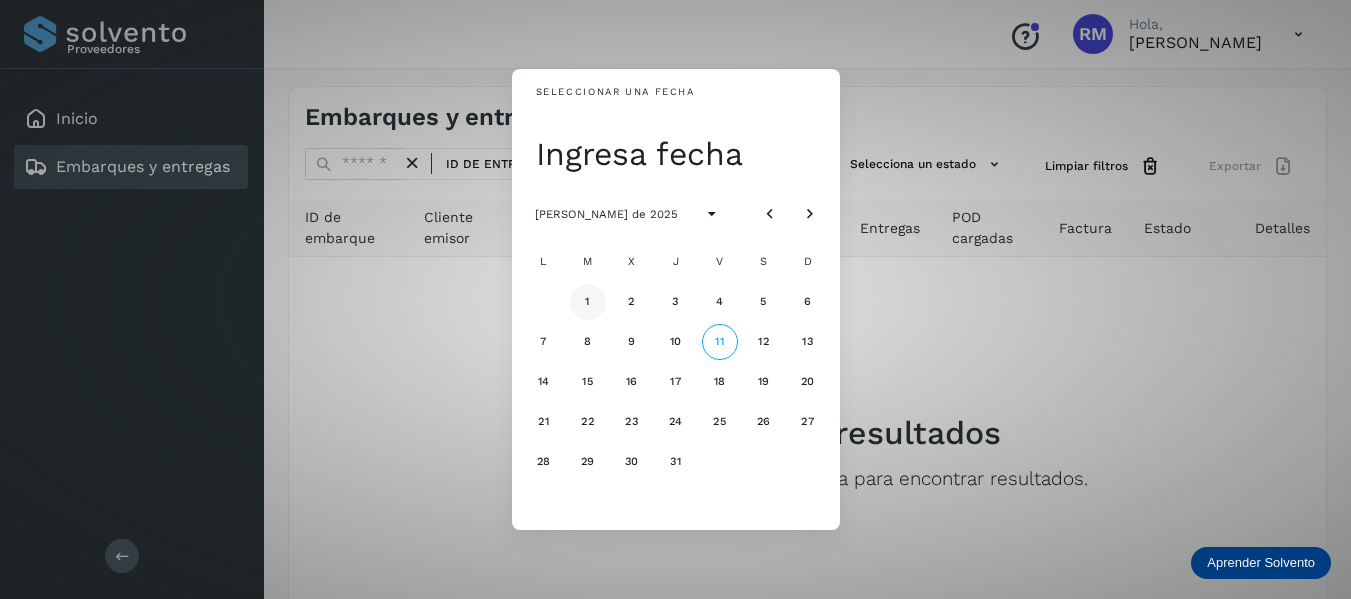 click on "1" at bounding box center [588, 302] 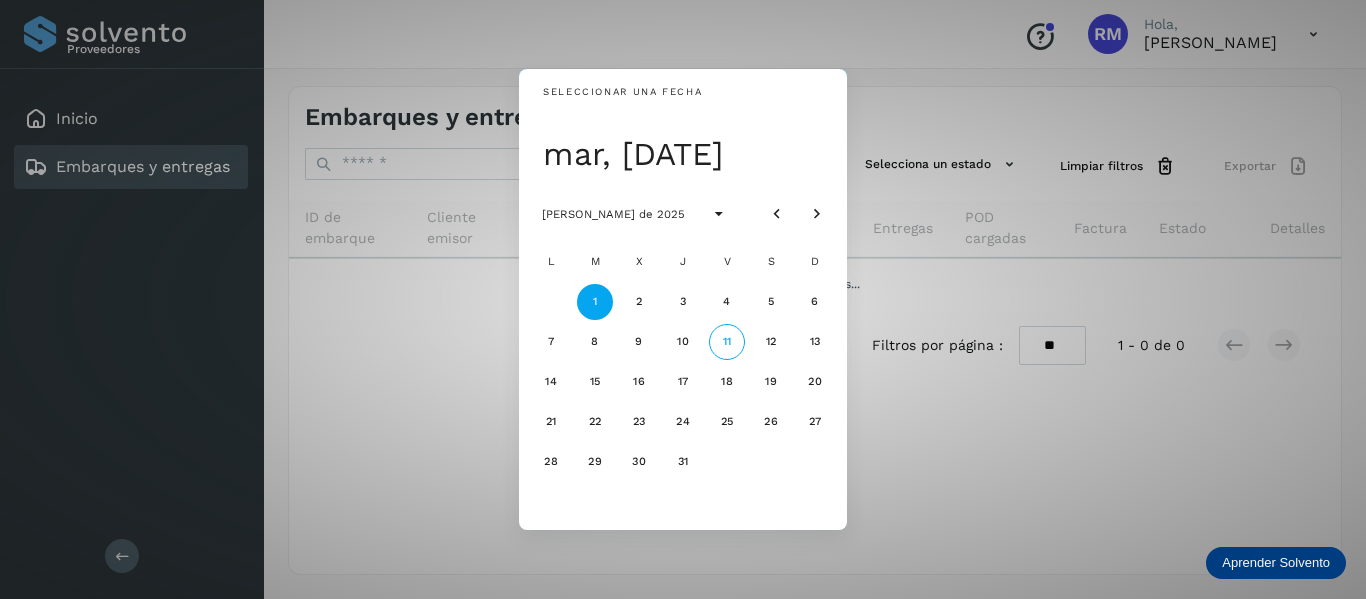 click on "Seleccionar una fecha mar, [DATE] [PERSON_NAME] de 2025 L M X J V S D 1 2 3 4 5 6 7 8 9 10 11 12 13 14 15 16 17 18 19 20 21 22 23 24 25 26 27 28 29 30 31" at bounding box center (683, 299) 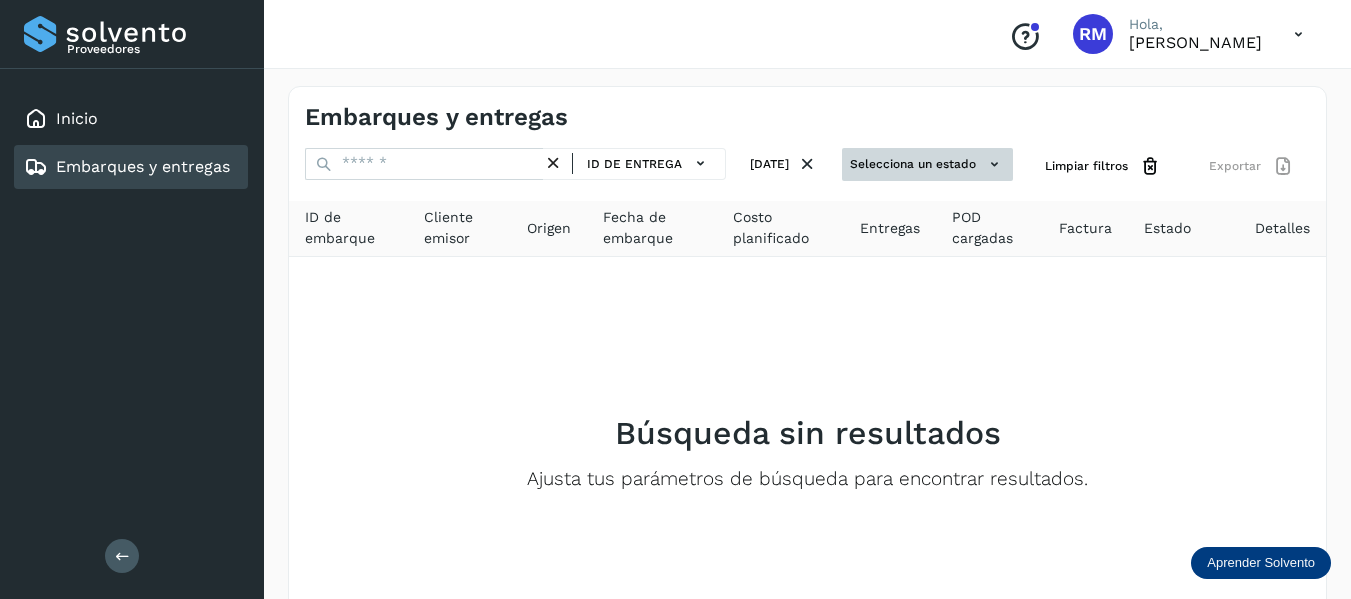 click on "Selecciona un estado" at bounding box center [927, 164] 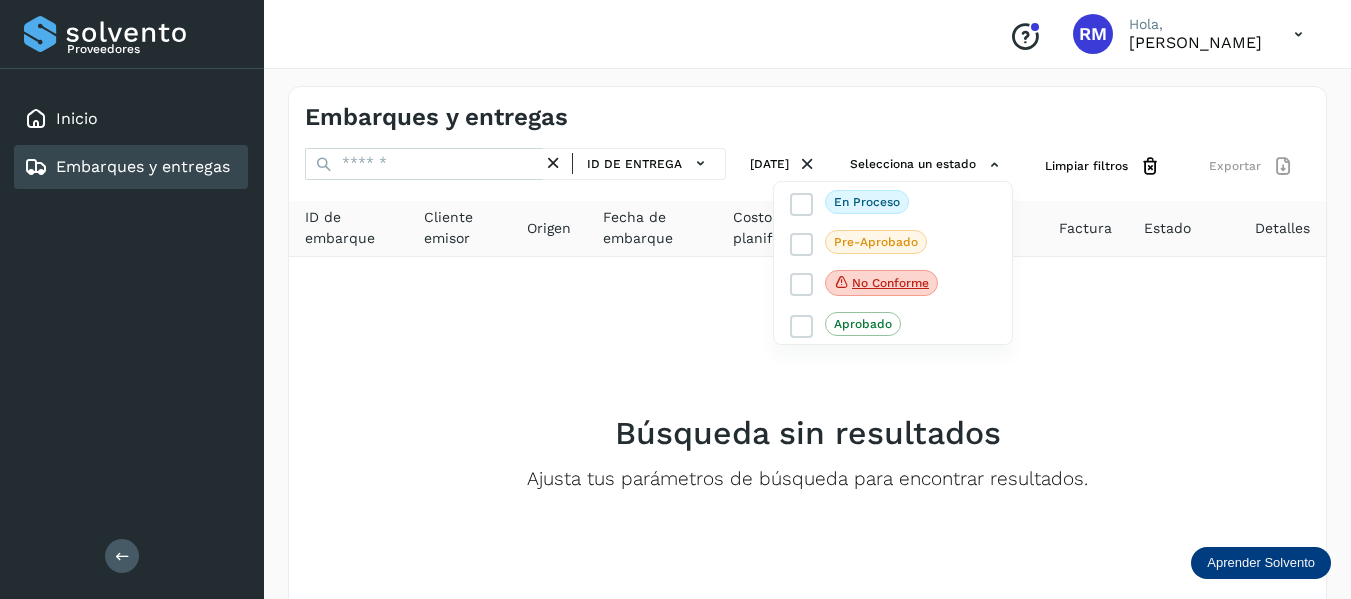 click at bounding box center (675, 299) 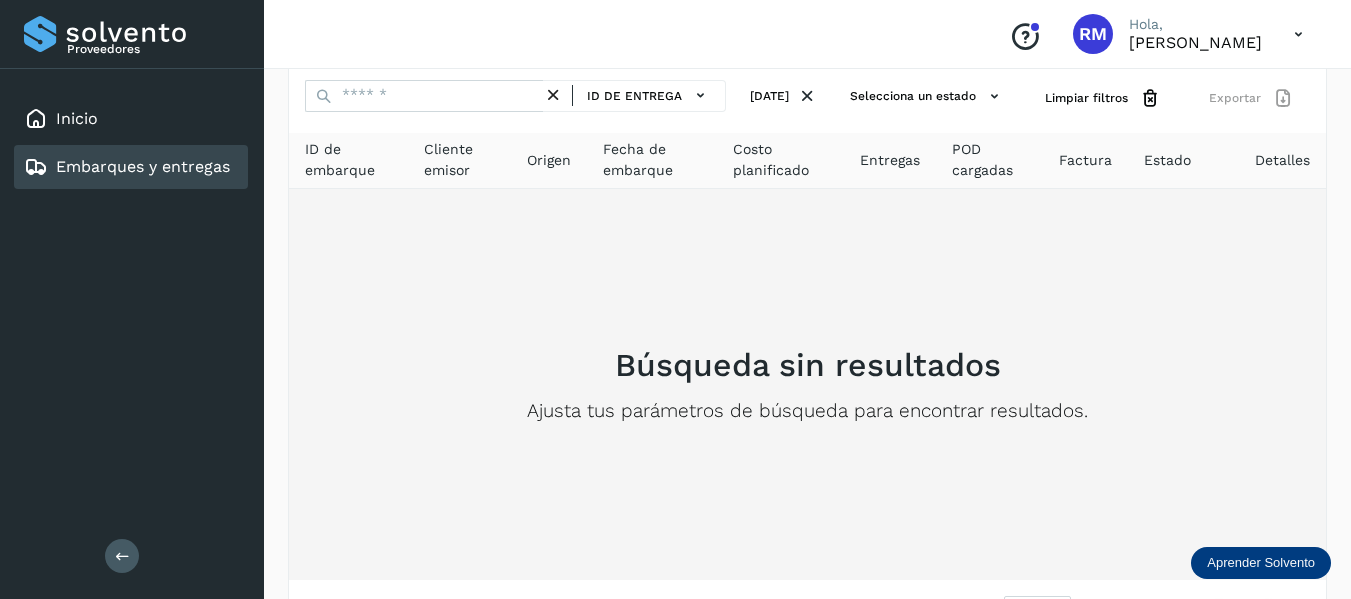 scroll, scrollTop: 0, scrollLeft: 0, axis: both 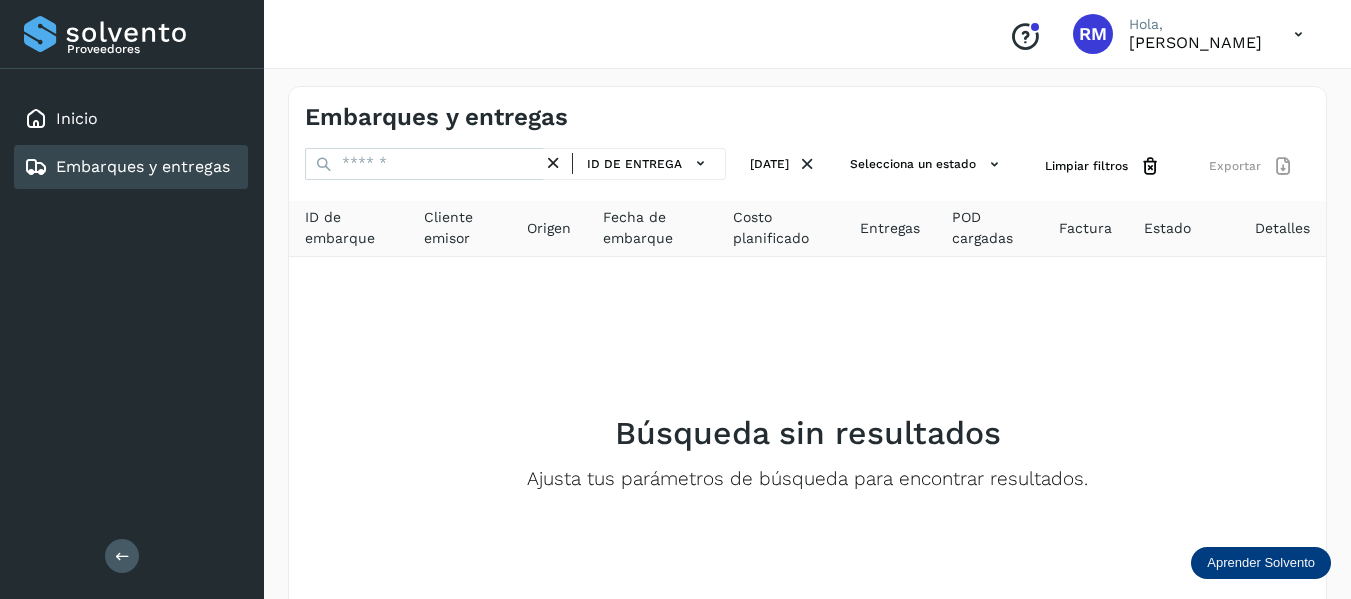 click at bounding box center [1298, 34] 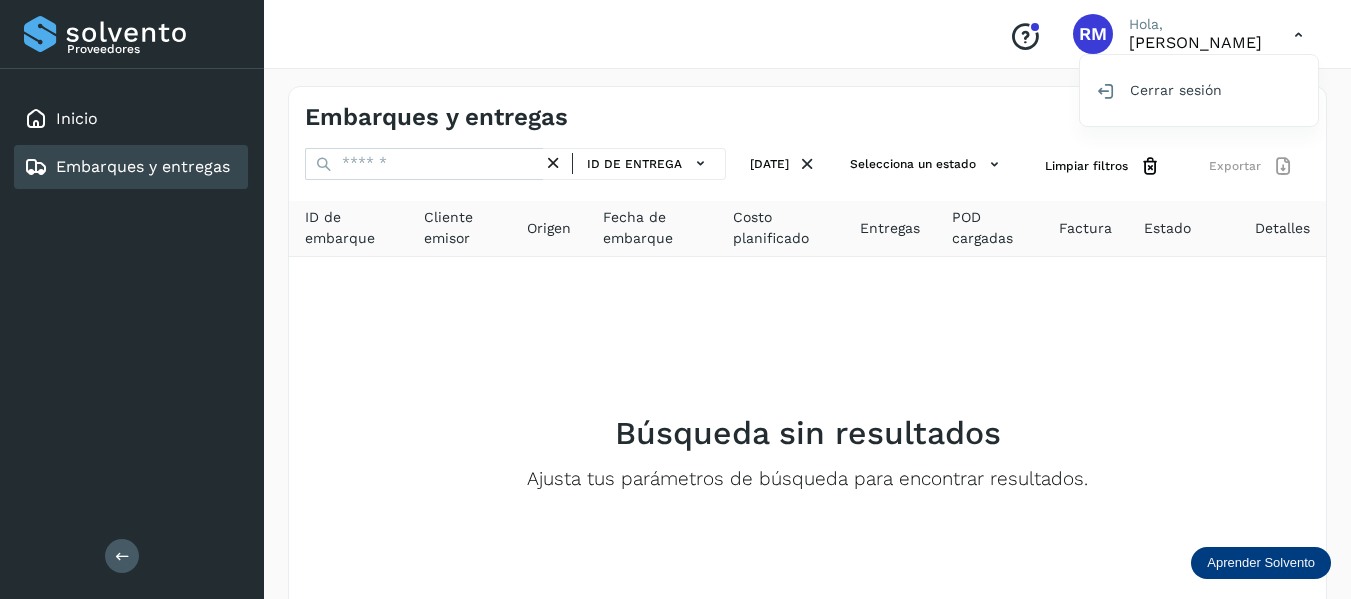click at bounding box center (675, 299) 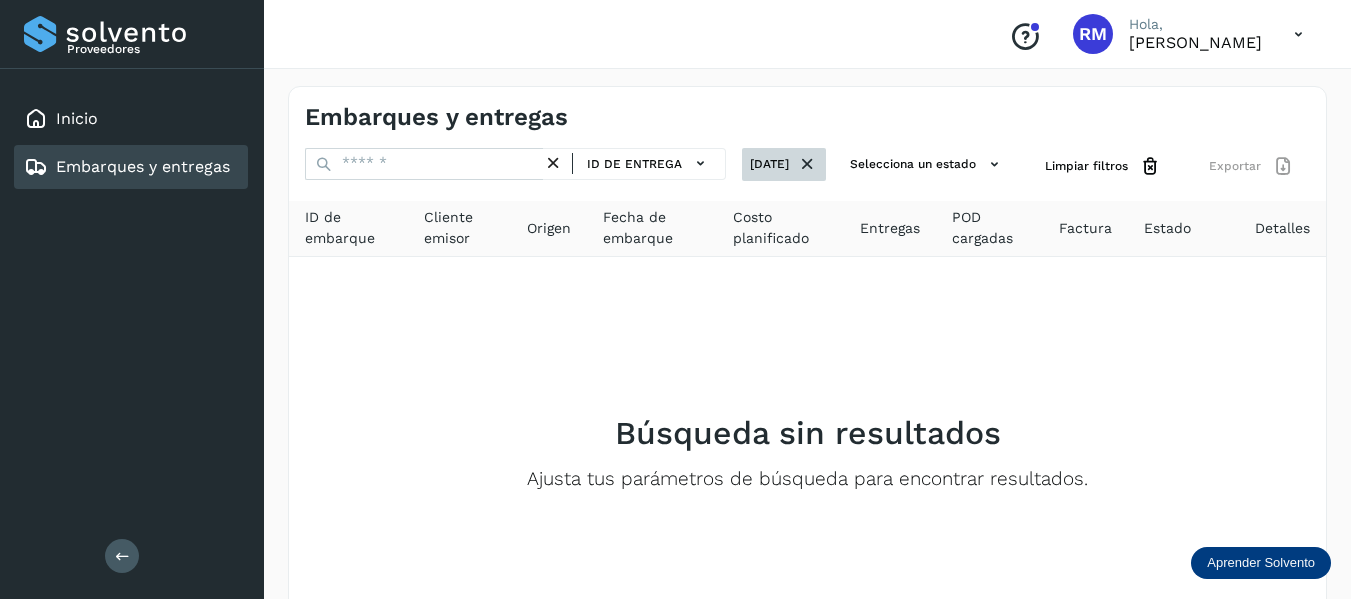 click on "[DATE]" at bounding box center (784, 164) 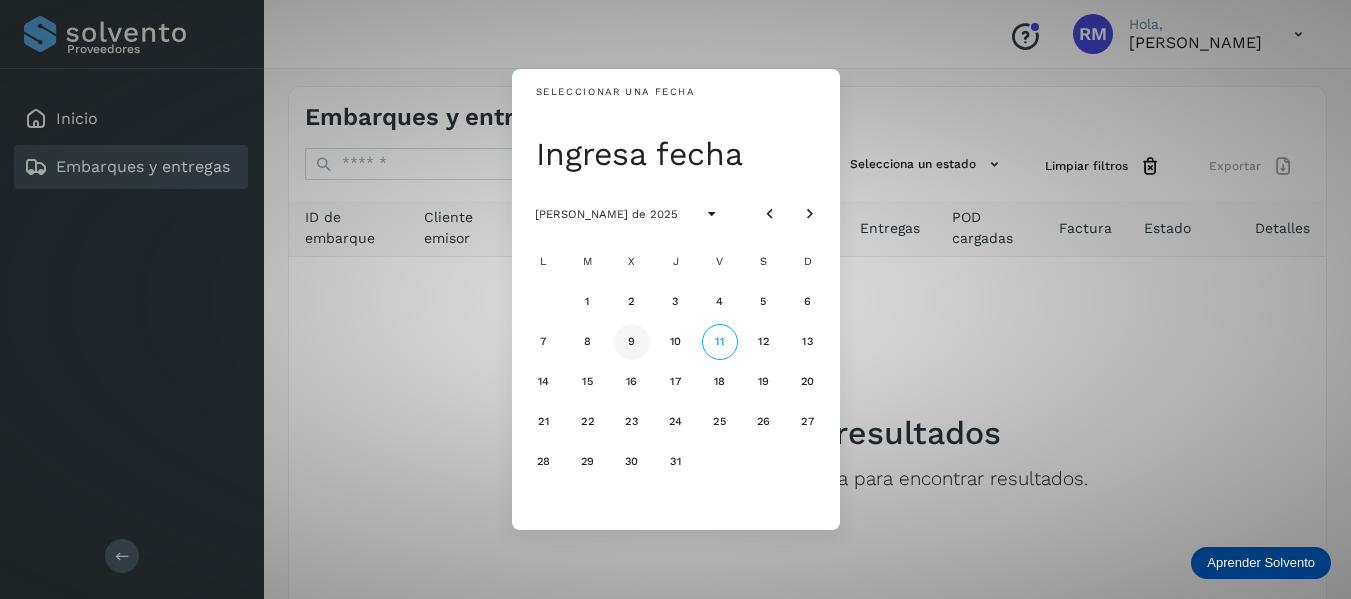 click on "9" at bounding box center (632, 342) 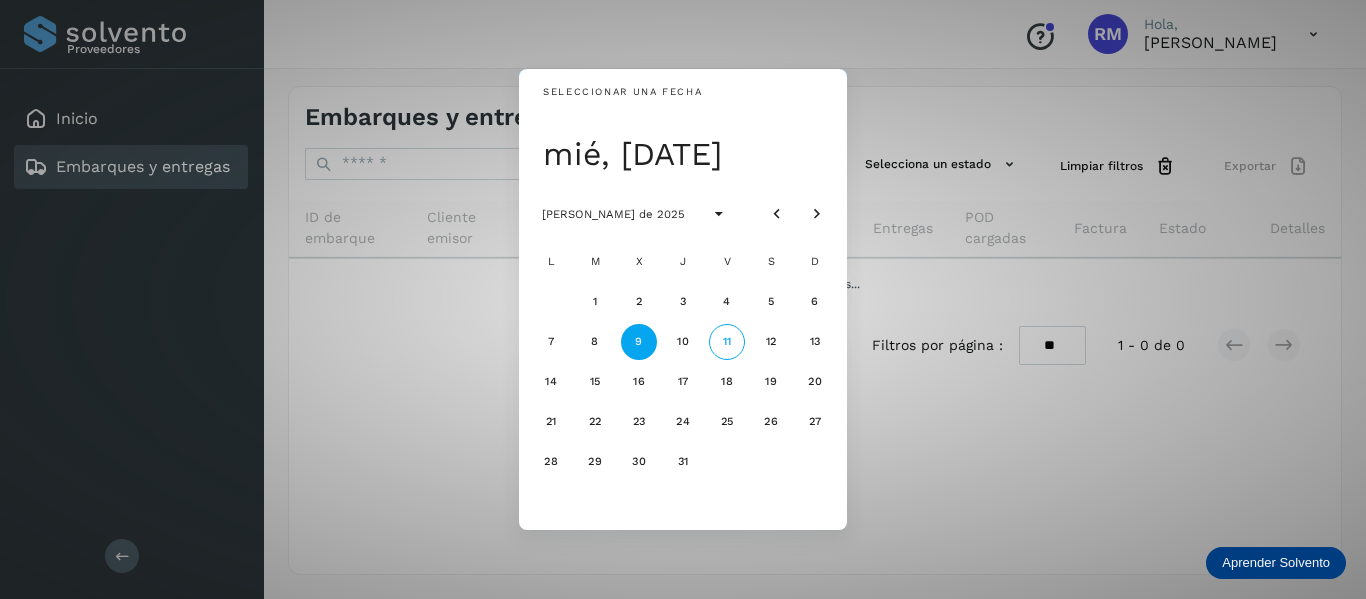 click on "Seleccionar una fecha mié, [DATE] [PERSON_NAME] de 2025 L M X J V S D 1 2 3 4 5 6 7 8 9 10 11 12 13 14 15 16 17 18 19 20 21 22 23 24 25 26 27 28 29 30 31" at bounding box center (683, 299) 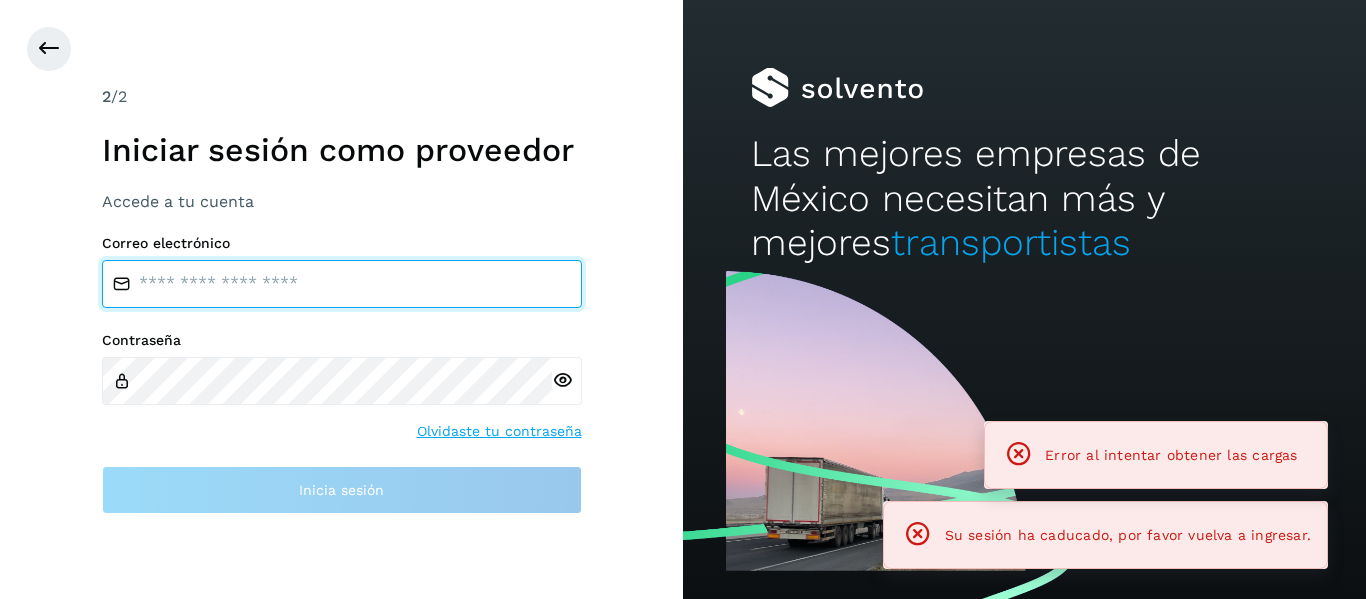 type on "**********" 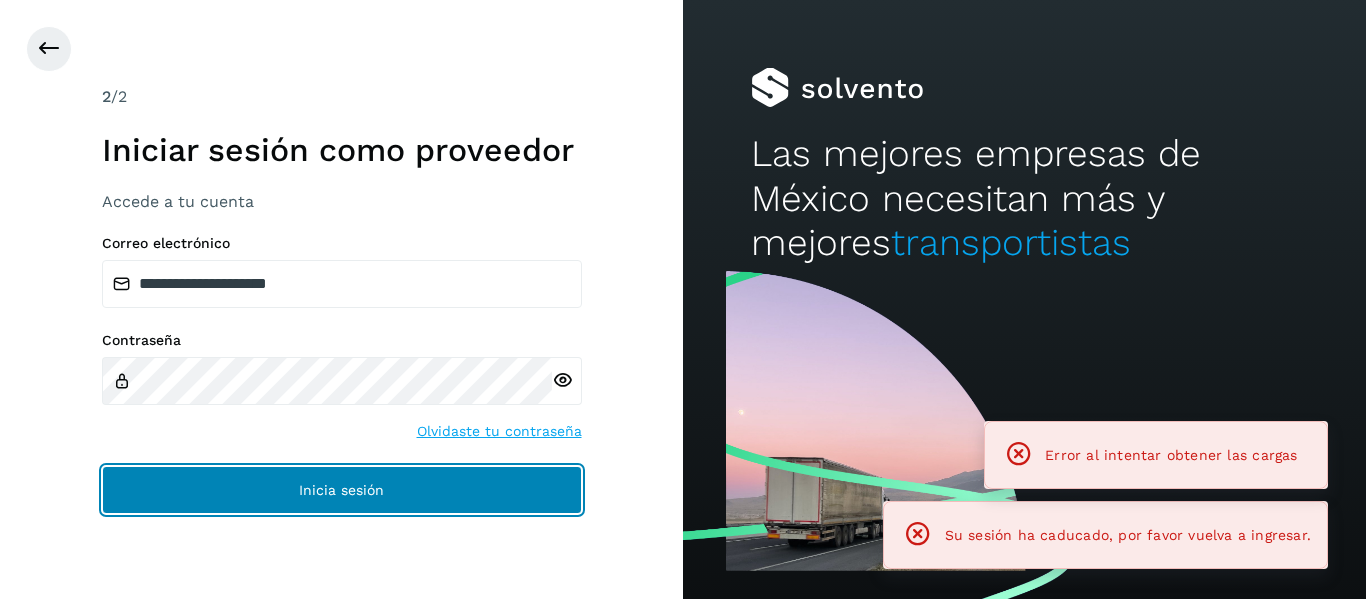 click on "Inicia sesión" at bounding box center (342, 490) 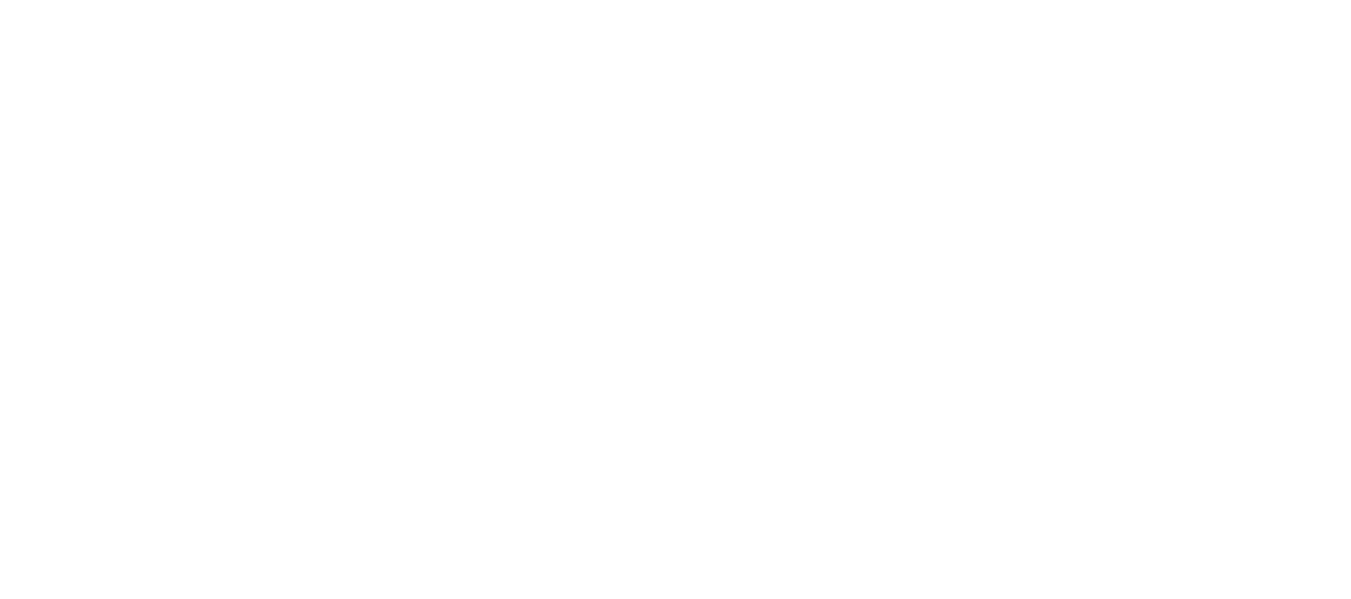 scroll, scrollTop: 0, scrollLeft: 0, axis: both 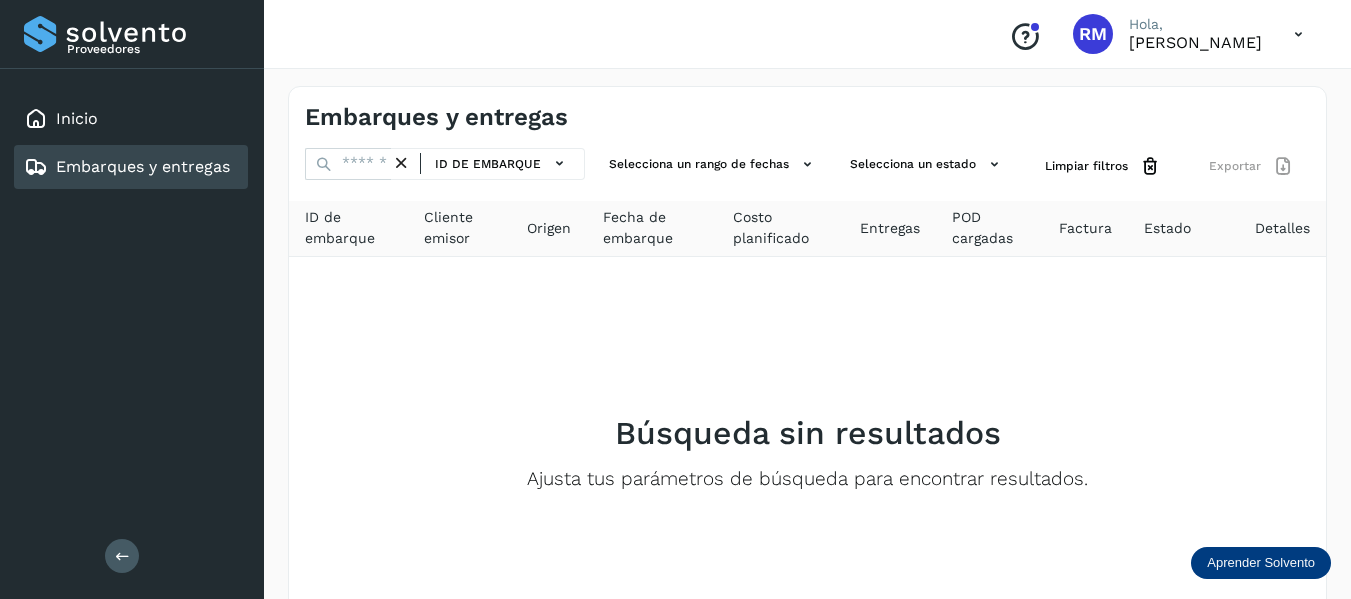 click on "Embarques y entregas" 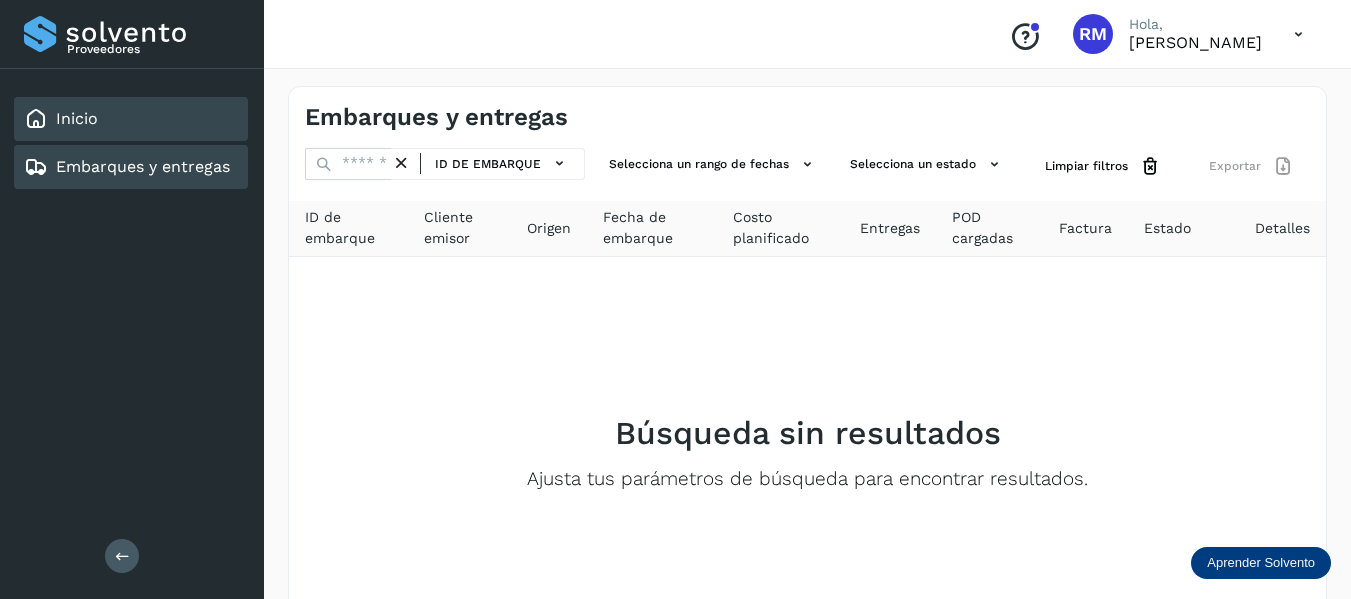 click on "Inicio" 